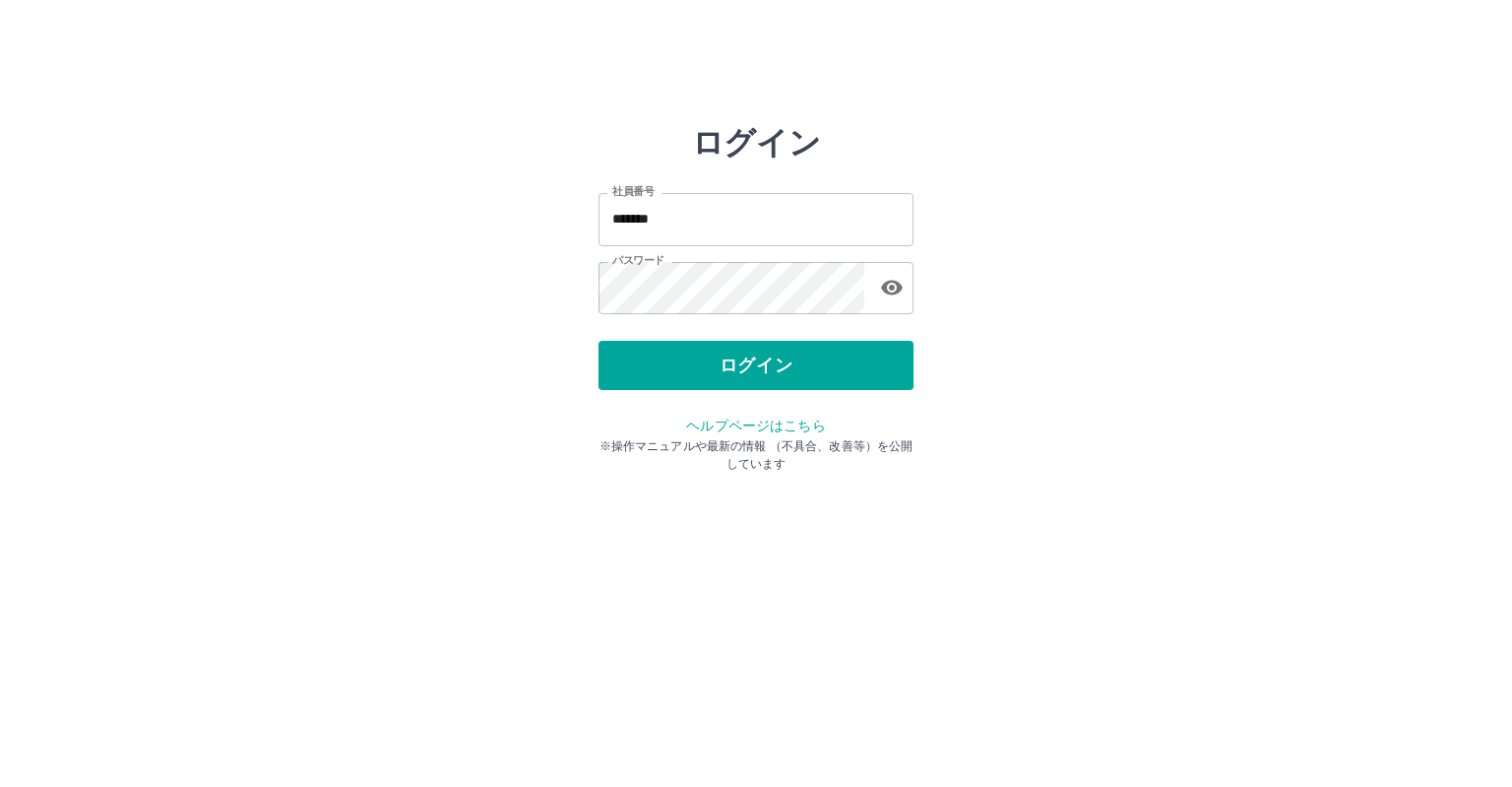 scroll, scrollTop: 0, scrollLeft: 0, axis: both 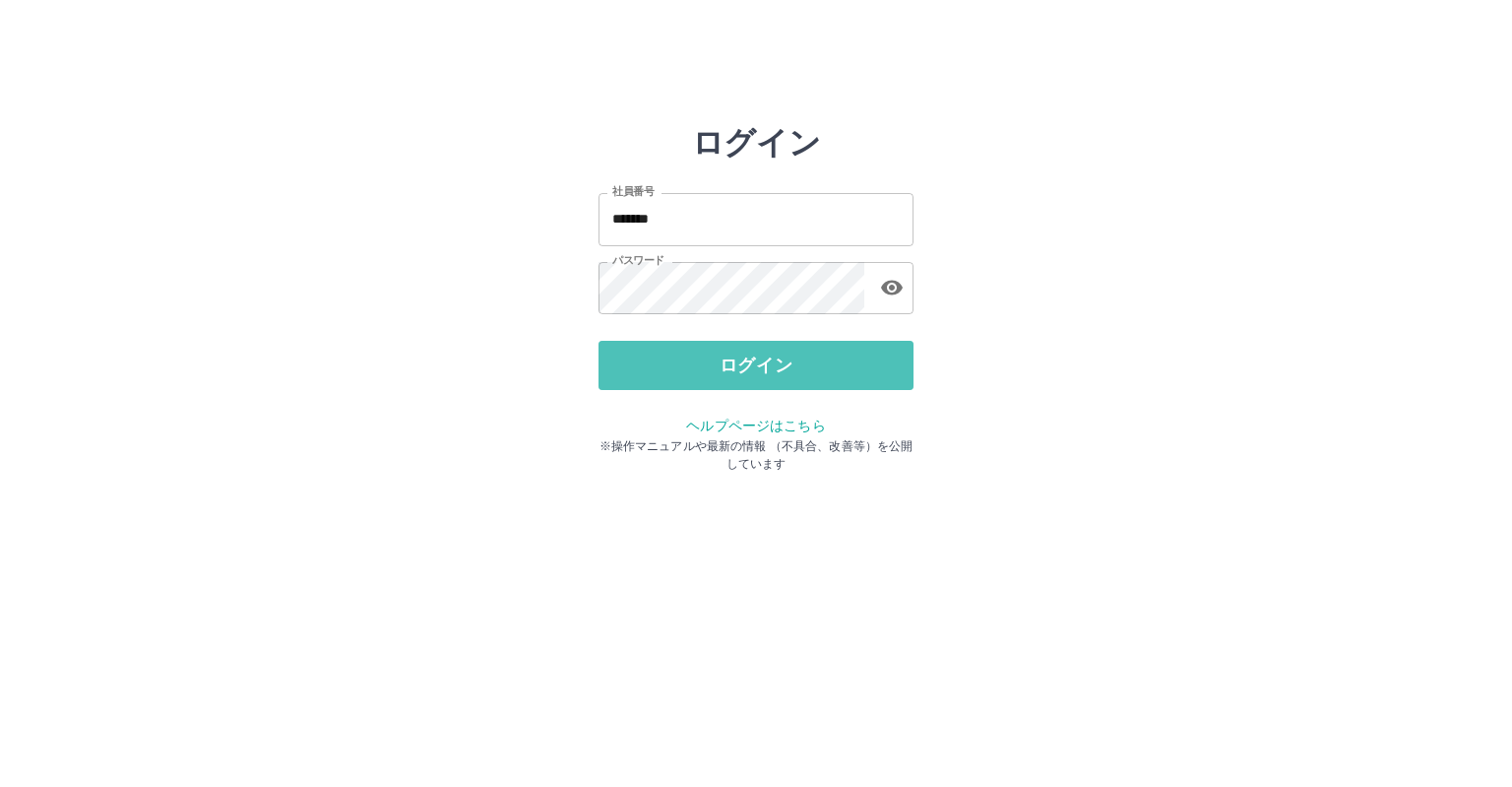 click on "ログイン" at bounding box center (756, 365) 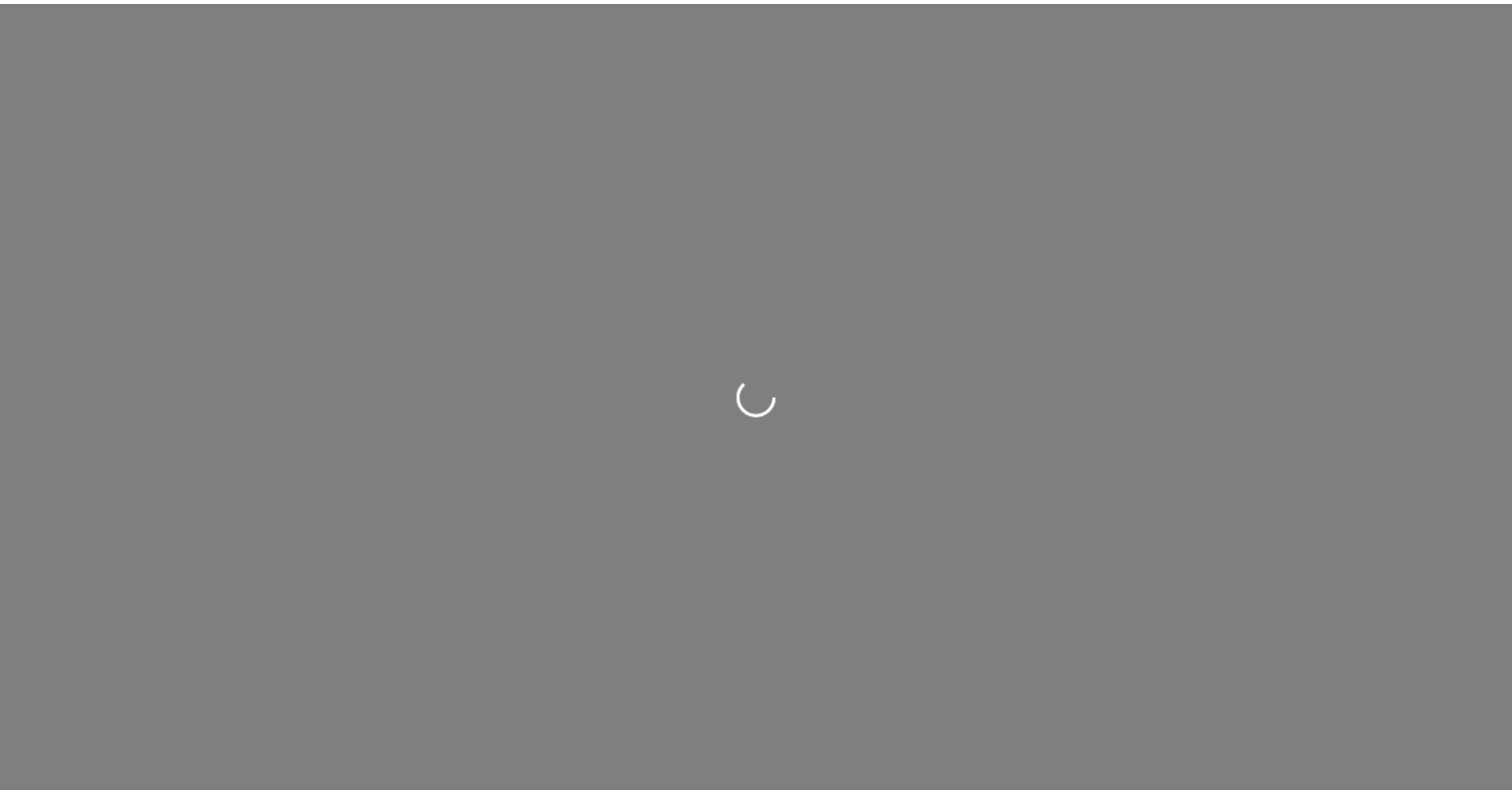 scroll, scrollTop: 0, scrollLeft: 0, axis: both 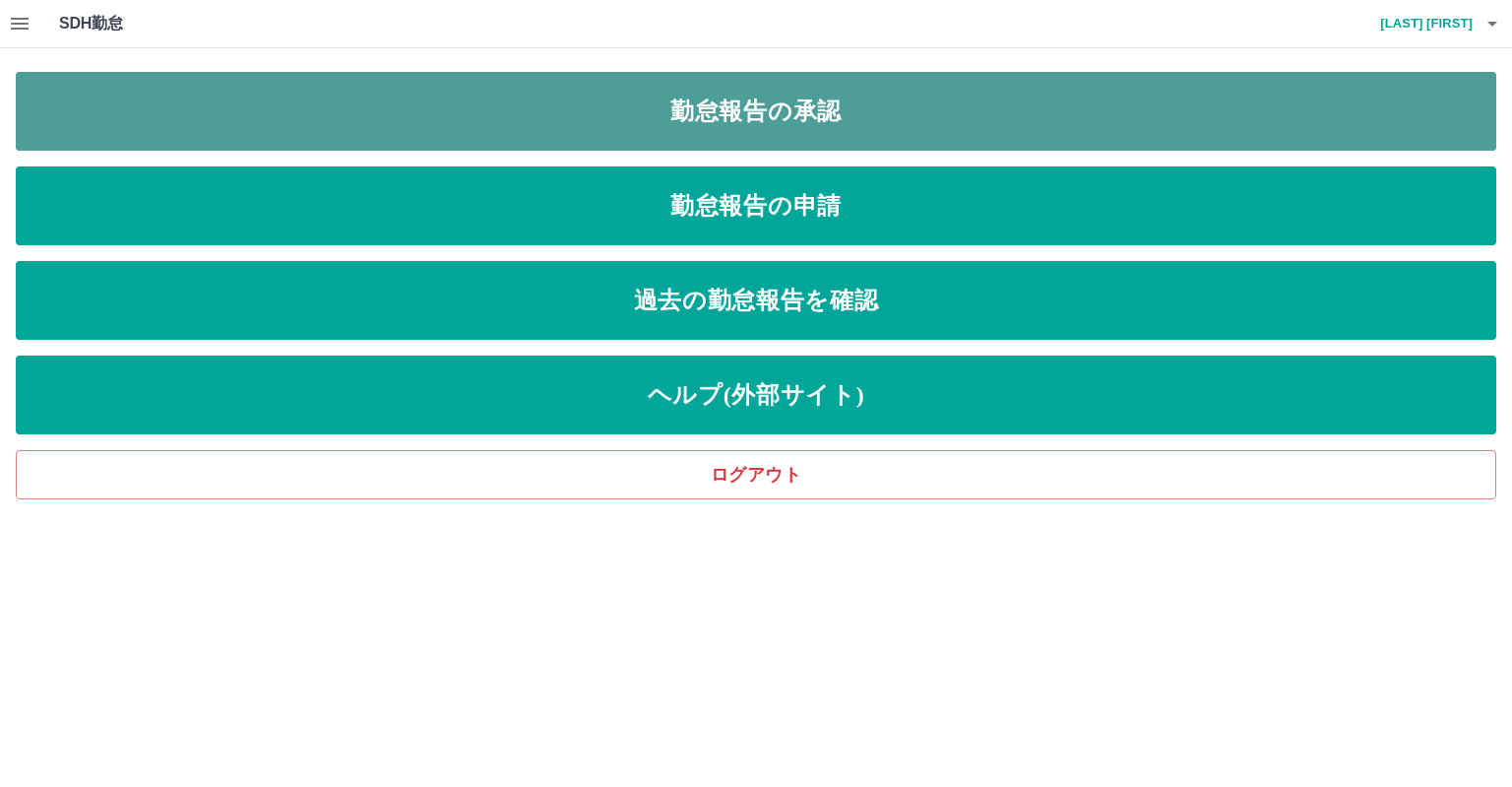 click on "勤怠報告の承認" at bounding box center [756, 111] 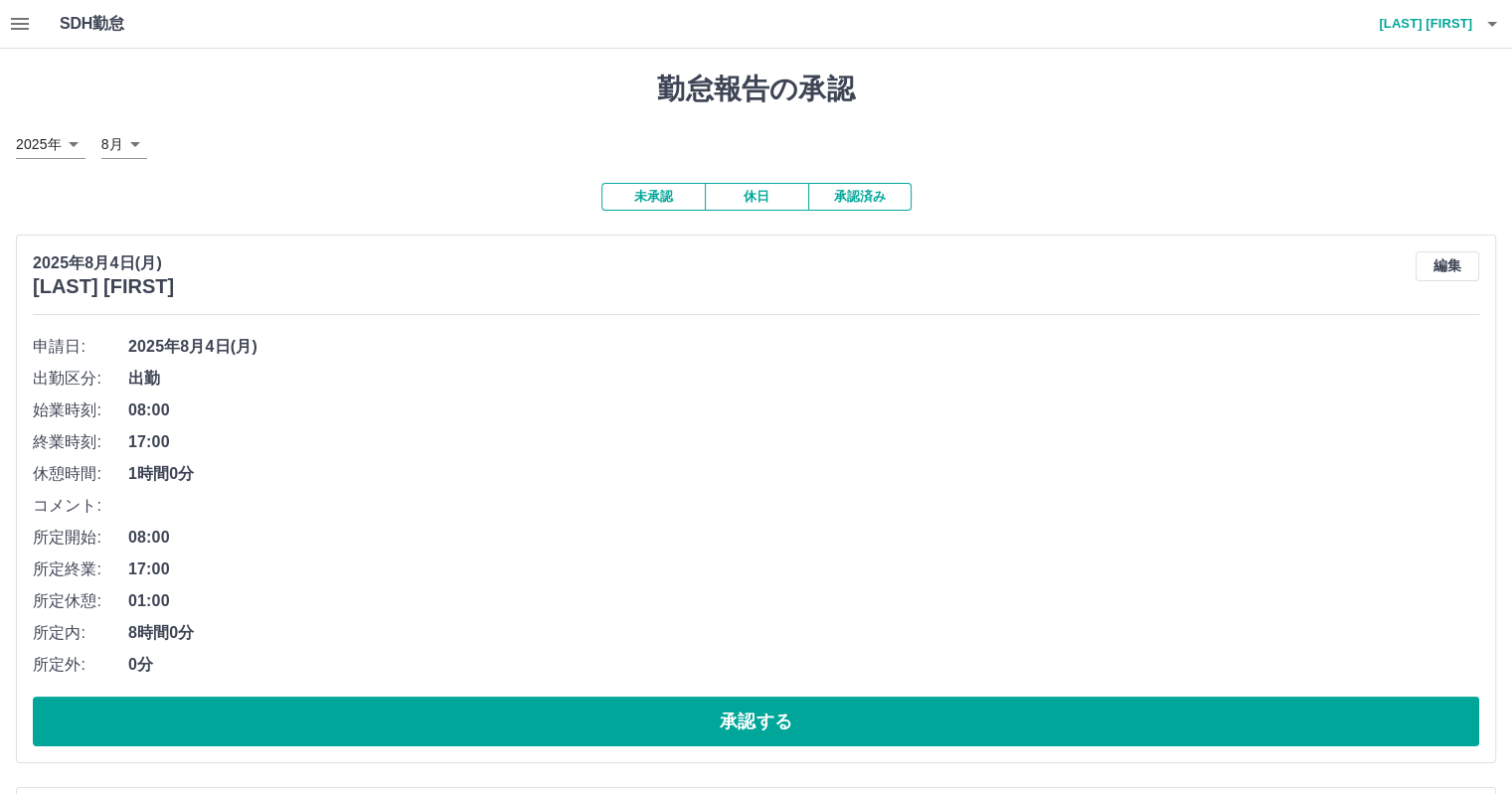 click on "SDH勤怠 [LAST] [FIRST] 勤怠報告の承認 [DATE] **** [MONTH] * 未承認 休日 承認済み [DATE] [LAST] [FIRST] 編集 申請日: [DATE] 出勤区分: 出勤 始業時刻: 08:00 終業時刻: 17:00 休憩時間: 1時間0分 コメント: 所定開始: 08:00 所定終業: 17:00 所定休憩: 01:00 所定内: 8時間0分 所定外: 0分 承認する [DATE] [LAST] [FIRST] 編集 申請日: [DATE] 出勤区分: 出勤 始業時刻: 08:00 終業時刻: 17:00 休憩時間: 1時間0分 コメント: 所定開始: 08:00 所定終業: 17:00 所定休憩: 01:00 所定内: 8時間0分 所定外: 0分 承認する [DATE] [LAST] [FIRST] 編集 申請日: [DATE] 出勤区分: 出勤 始業時刻: 10:00 終業時刻: 18:00 休憩時間: 45分 コメント: 所定開始: 10:00 所定終業: 18:00 所定休憩: 00:45 所定内: 7時間15分 所定外: 0分 承認する [DATE] [LAST] [FIRST] 編集 申請日:" at bounding box center (756, 7065) 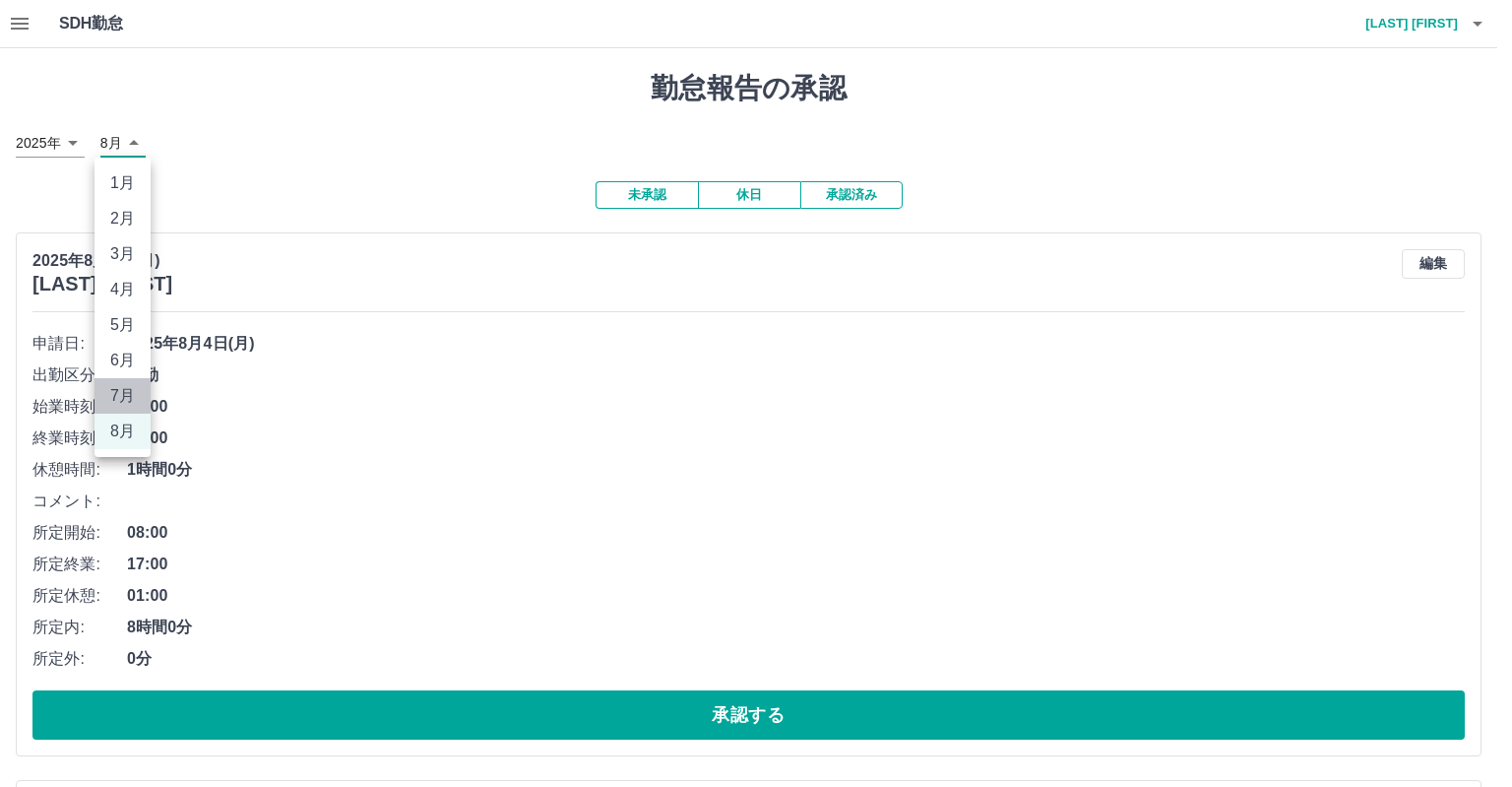 click on "7月" at bounding box center [122, 396] 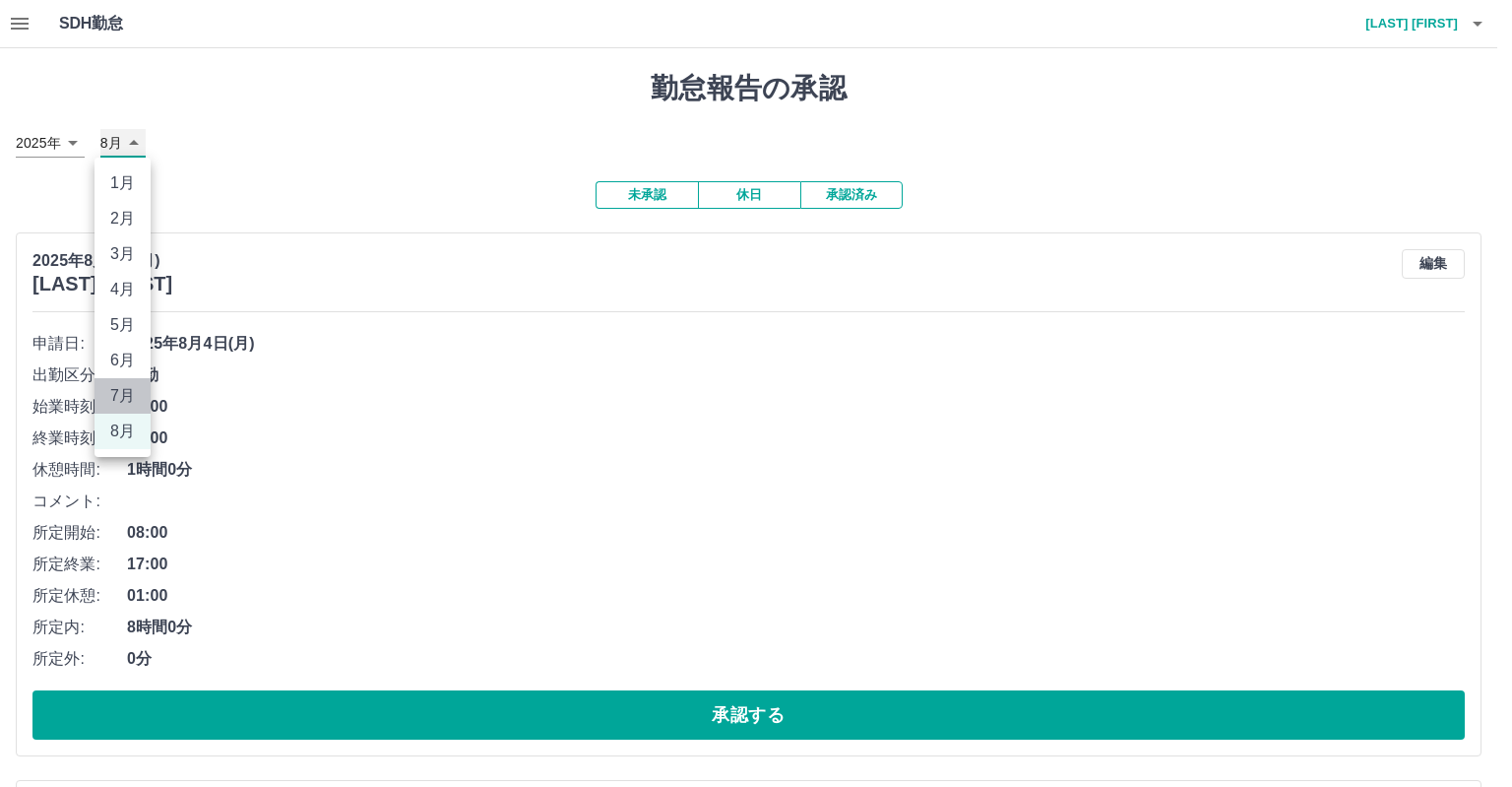 type on "*" 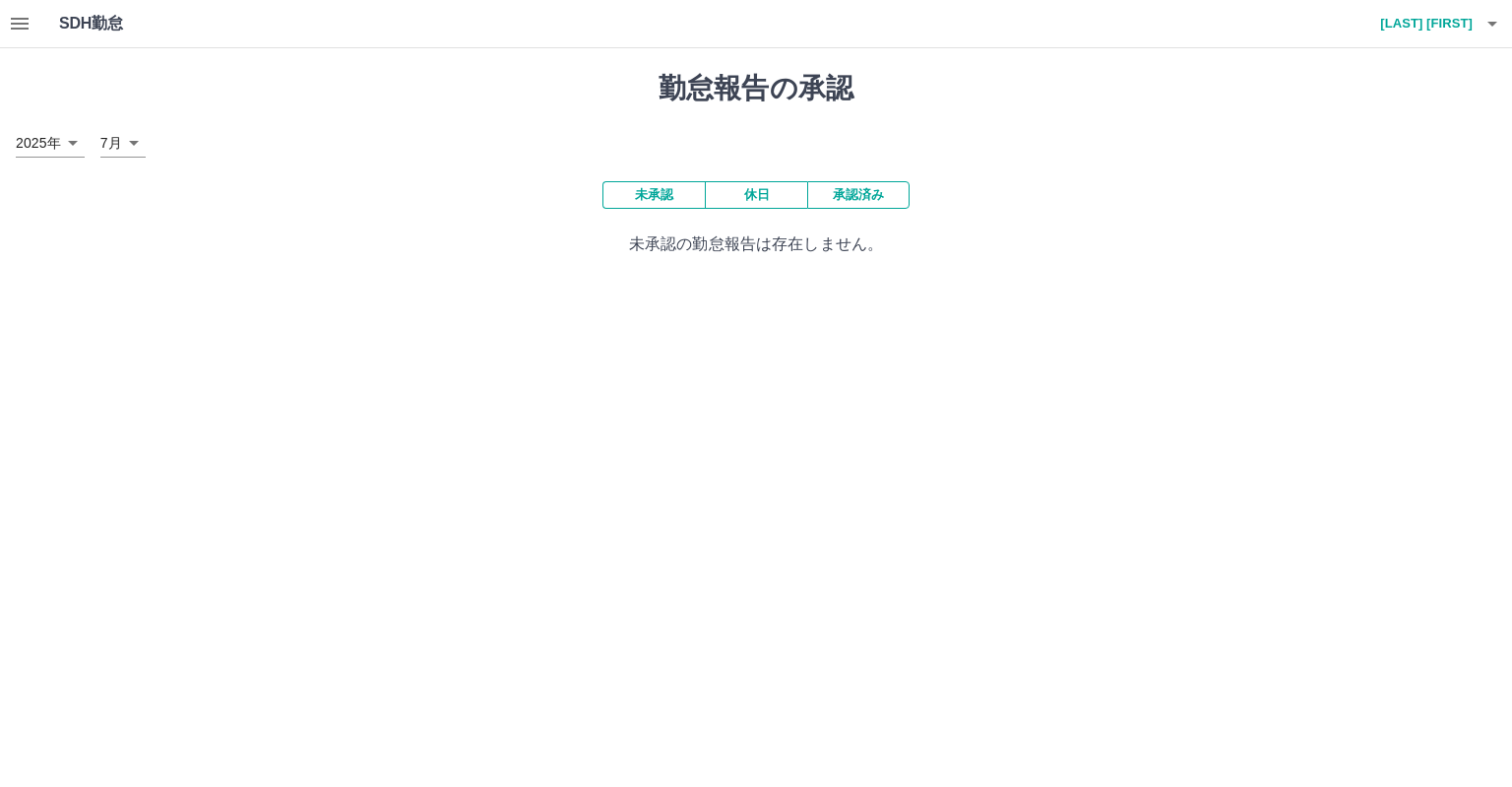 drag, startPoint x: 109, startPoint y: 393, endPoint x: 208, endPoint y: 276, distance: 153.2645 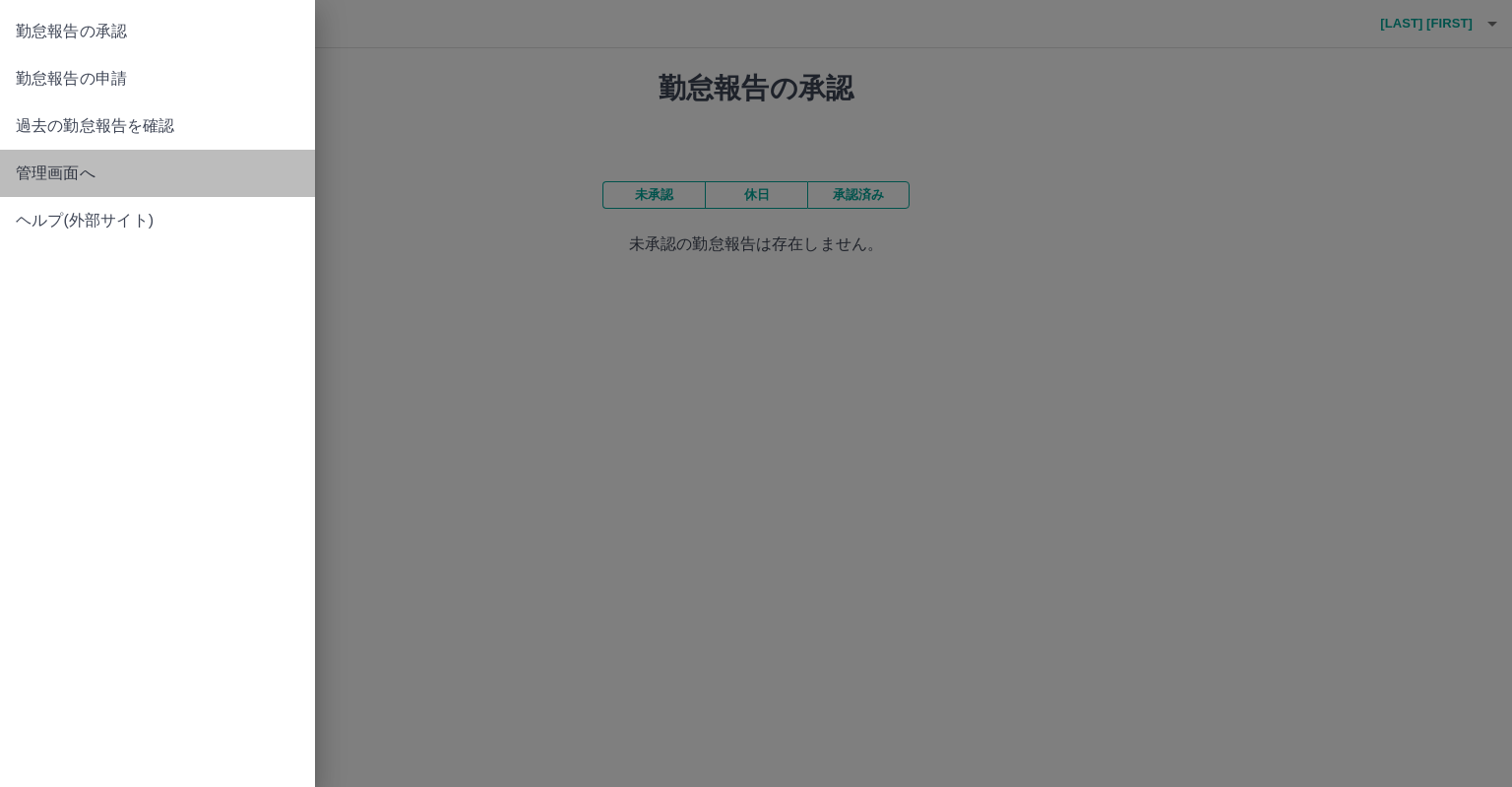 click on "管理画面へ" at bounding box center (158, 173) 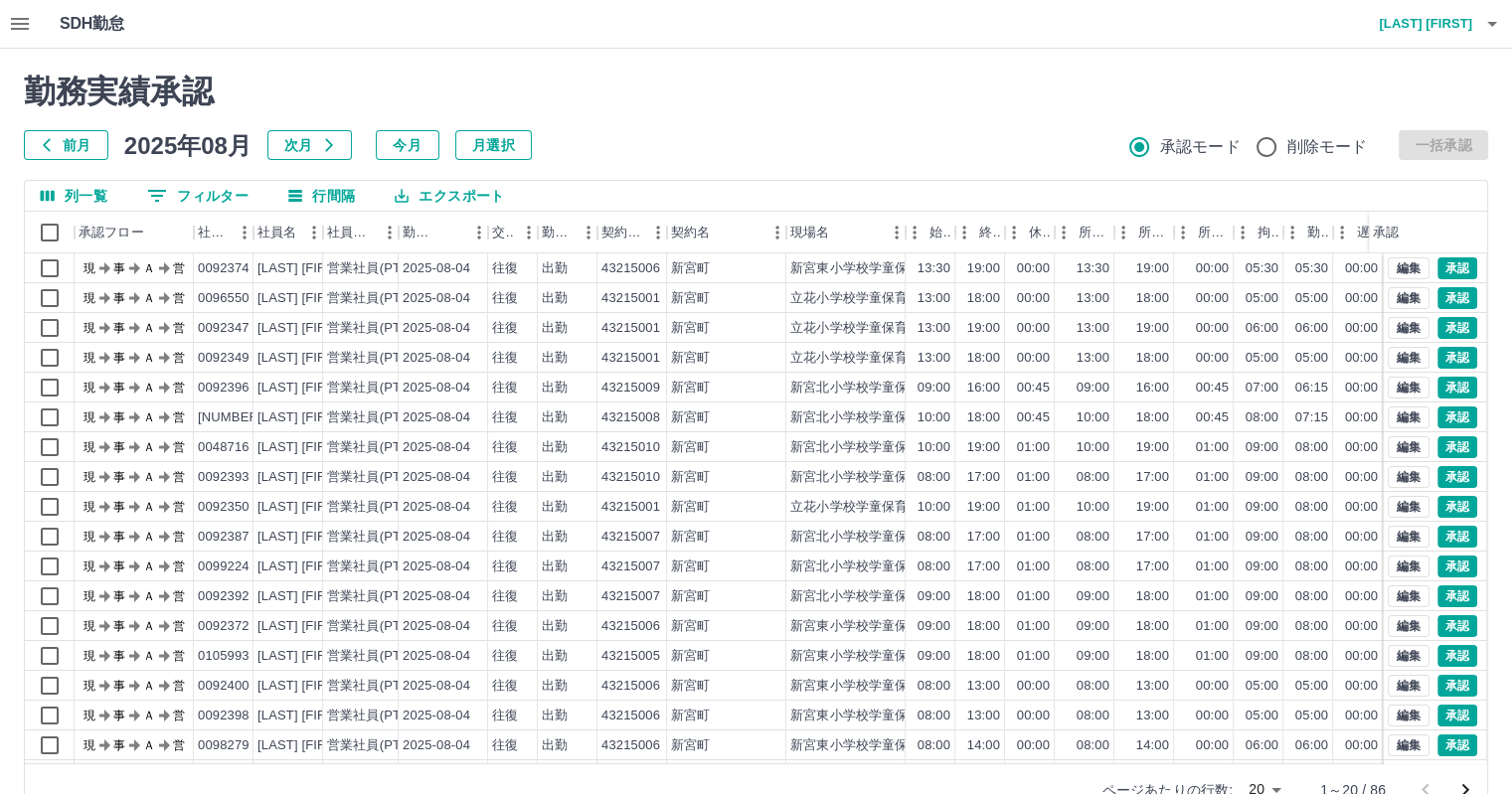 click on "前月" at bounding box center (66, 145) 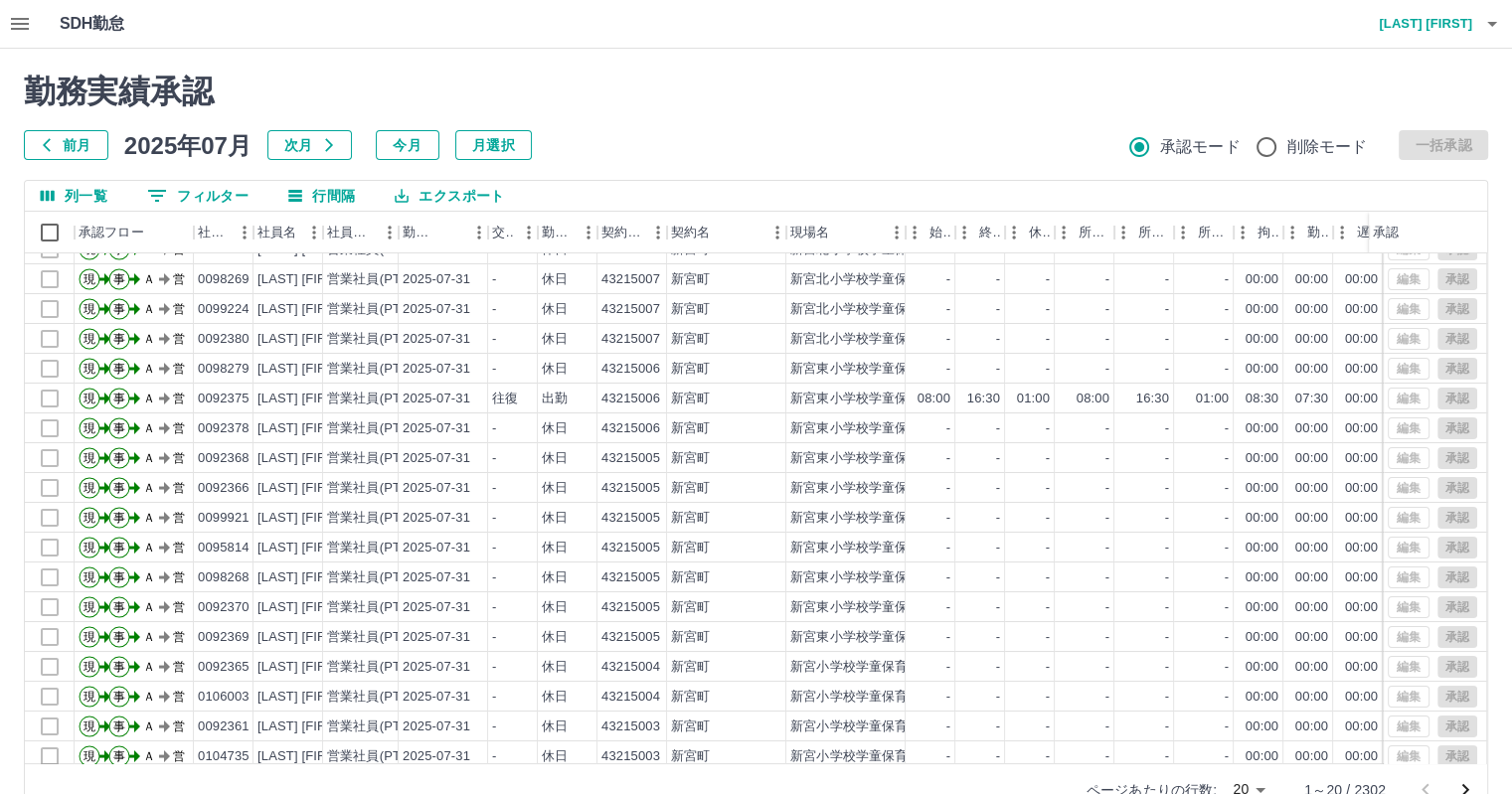 scroll, scrollTop: 100, scrollLeft: 0, axis: vertical 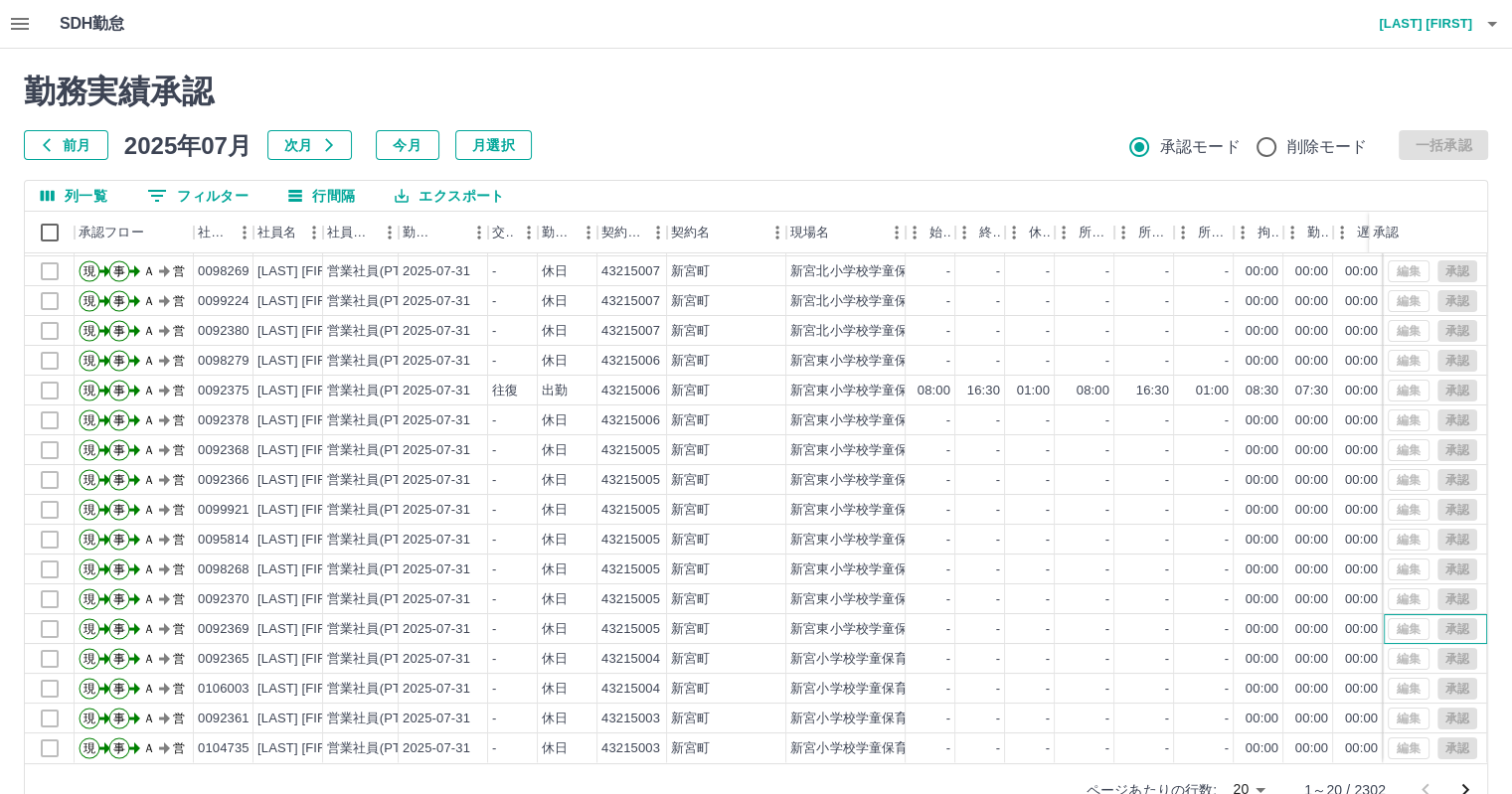 click on "編集 承認" at bounding box center [1435, 629] 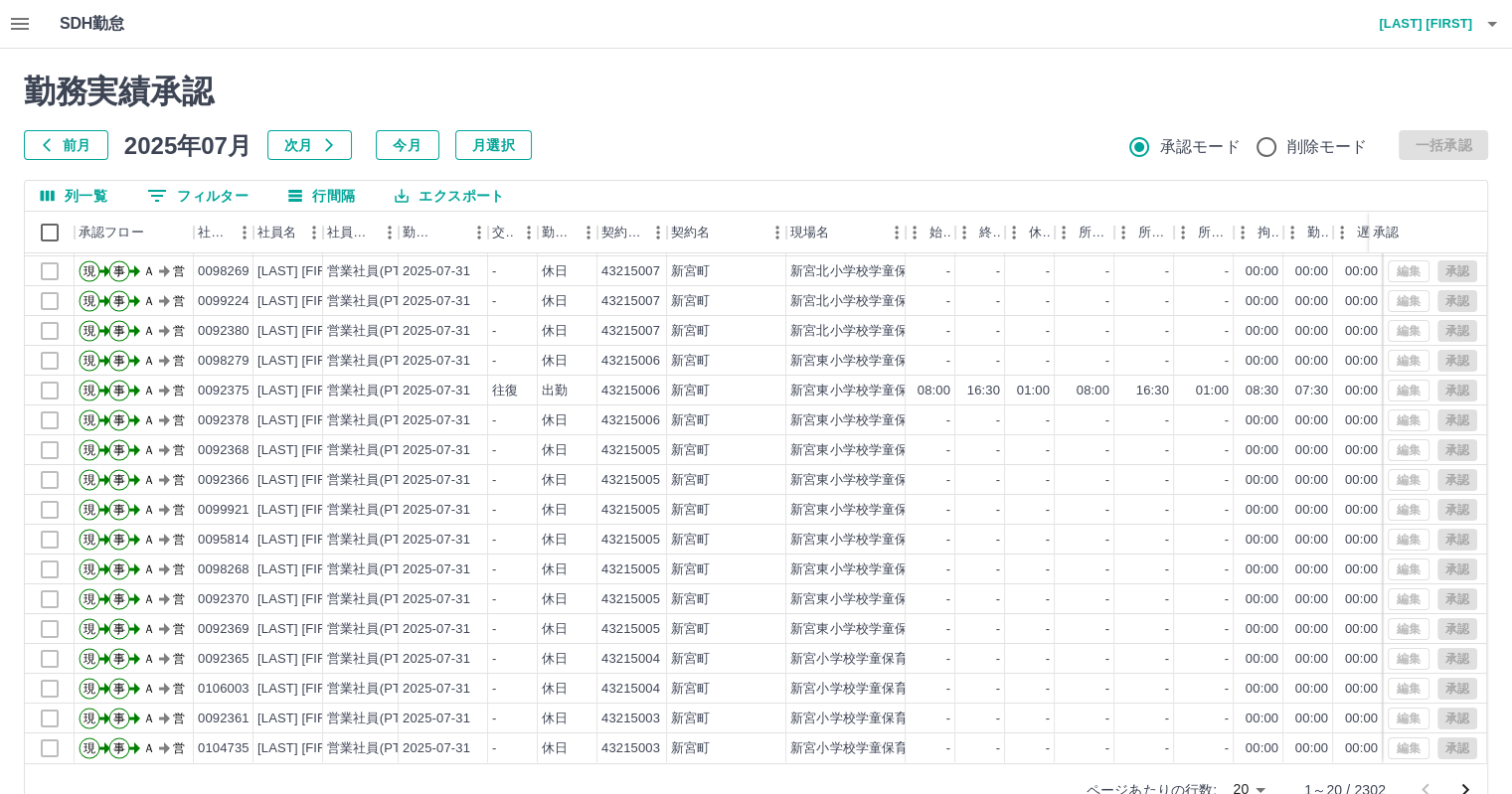 click 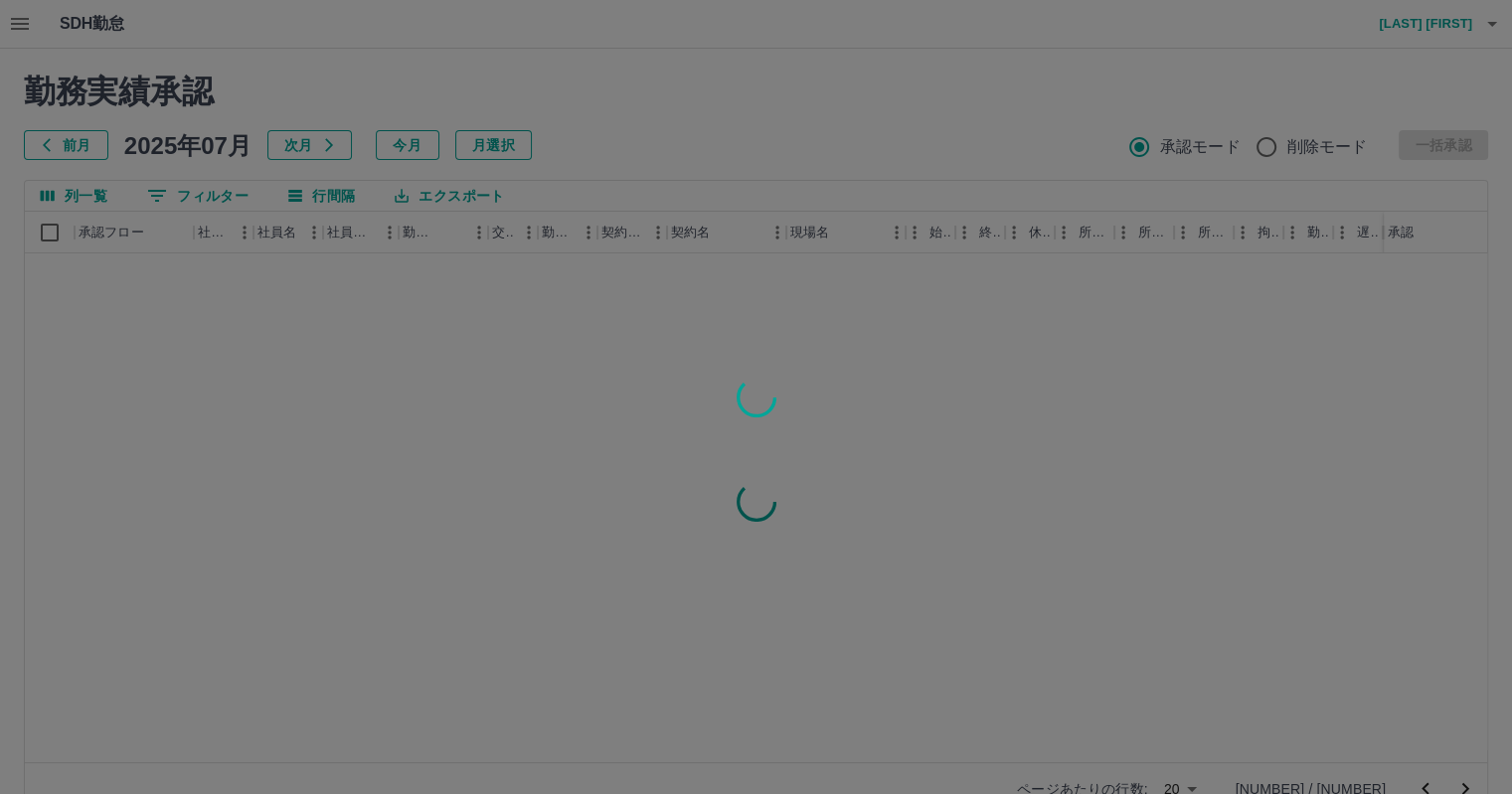 scroll, scrollTop: 0, scrollLeft: 0, axis: both 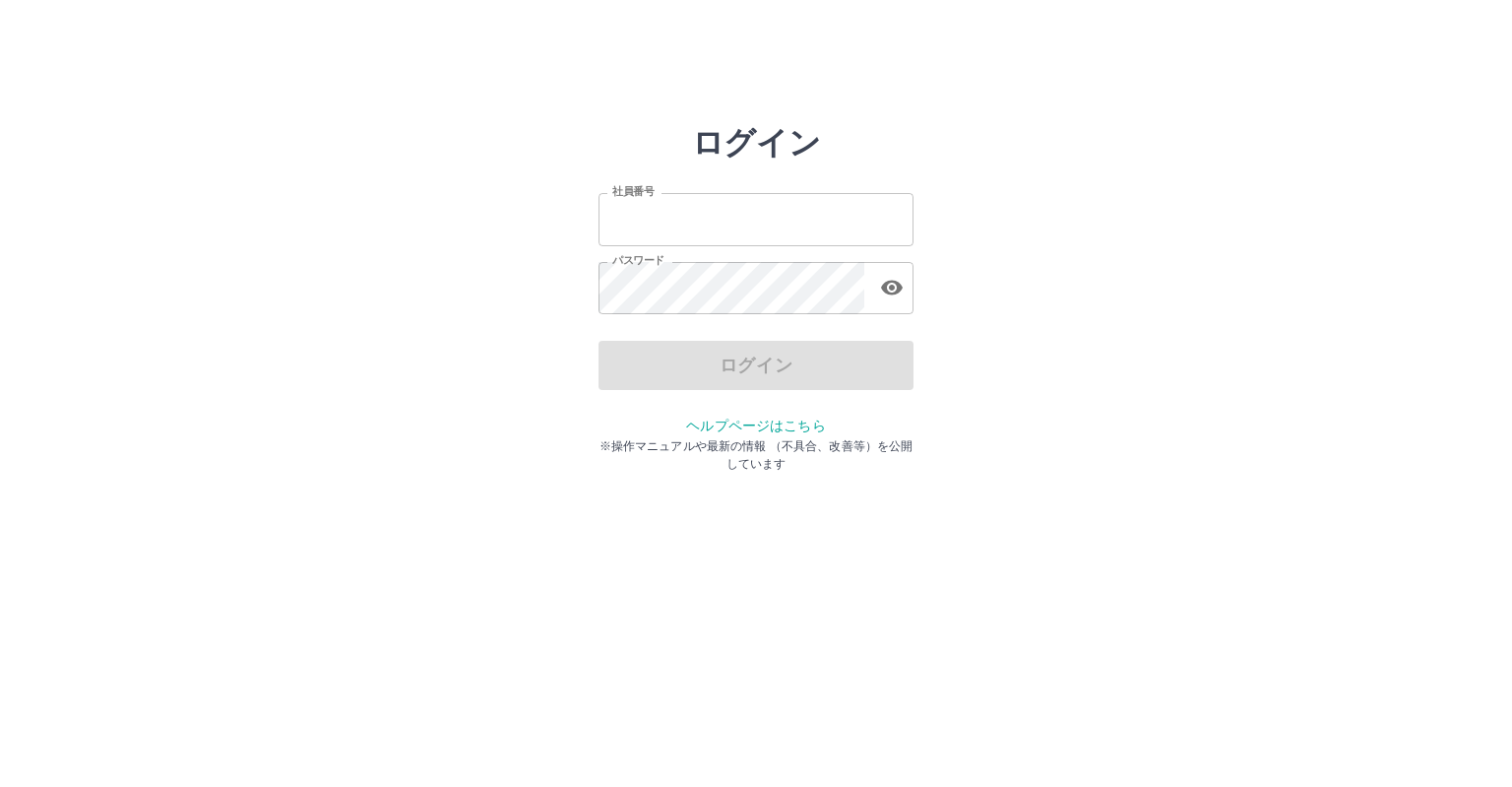 type on "*******" 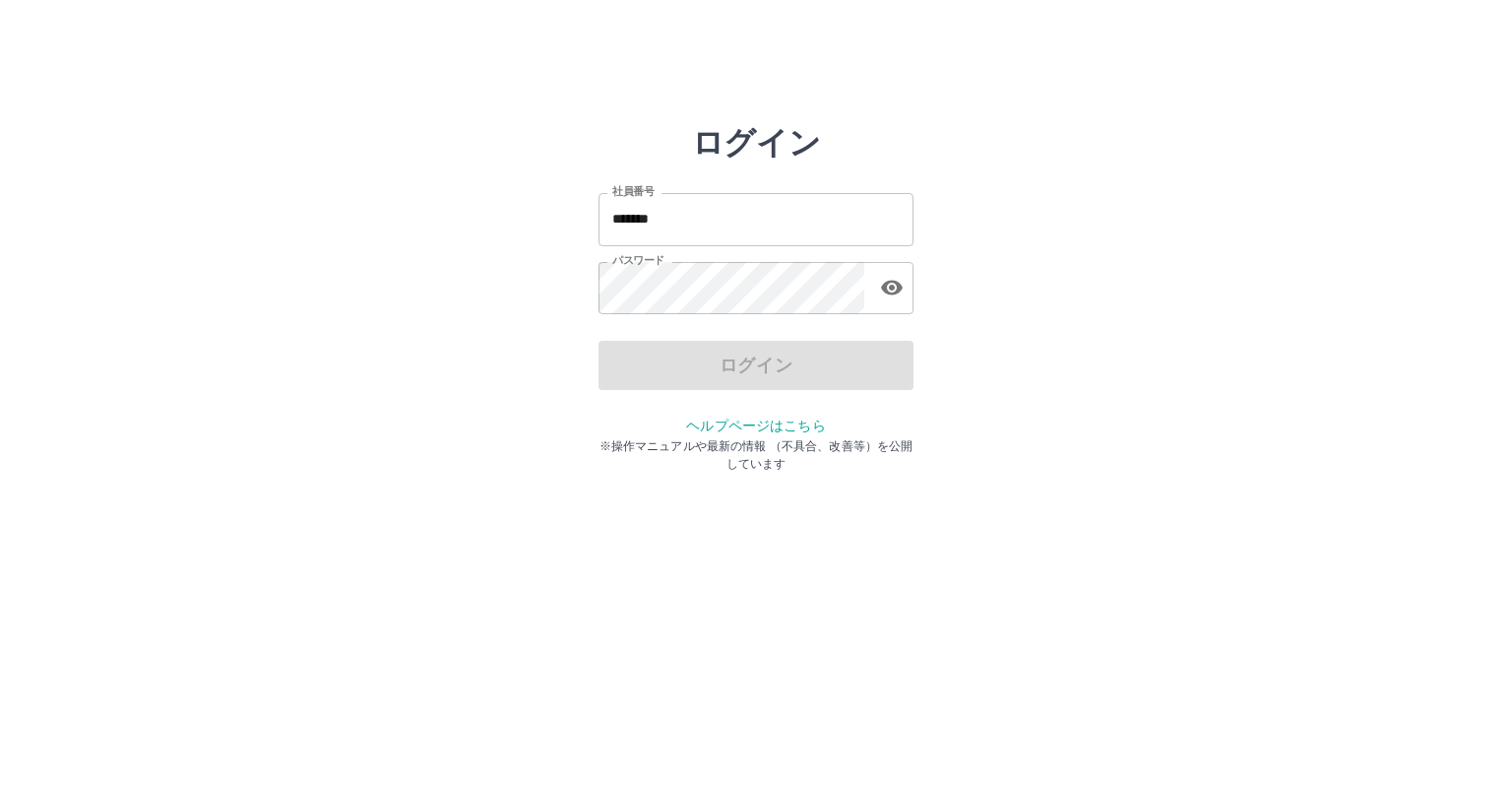 click on "ログイン" at bounding box center (756, 365) 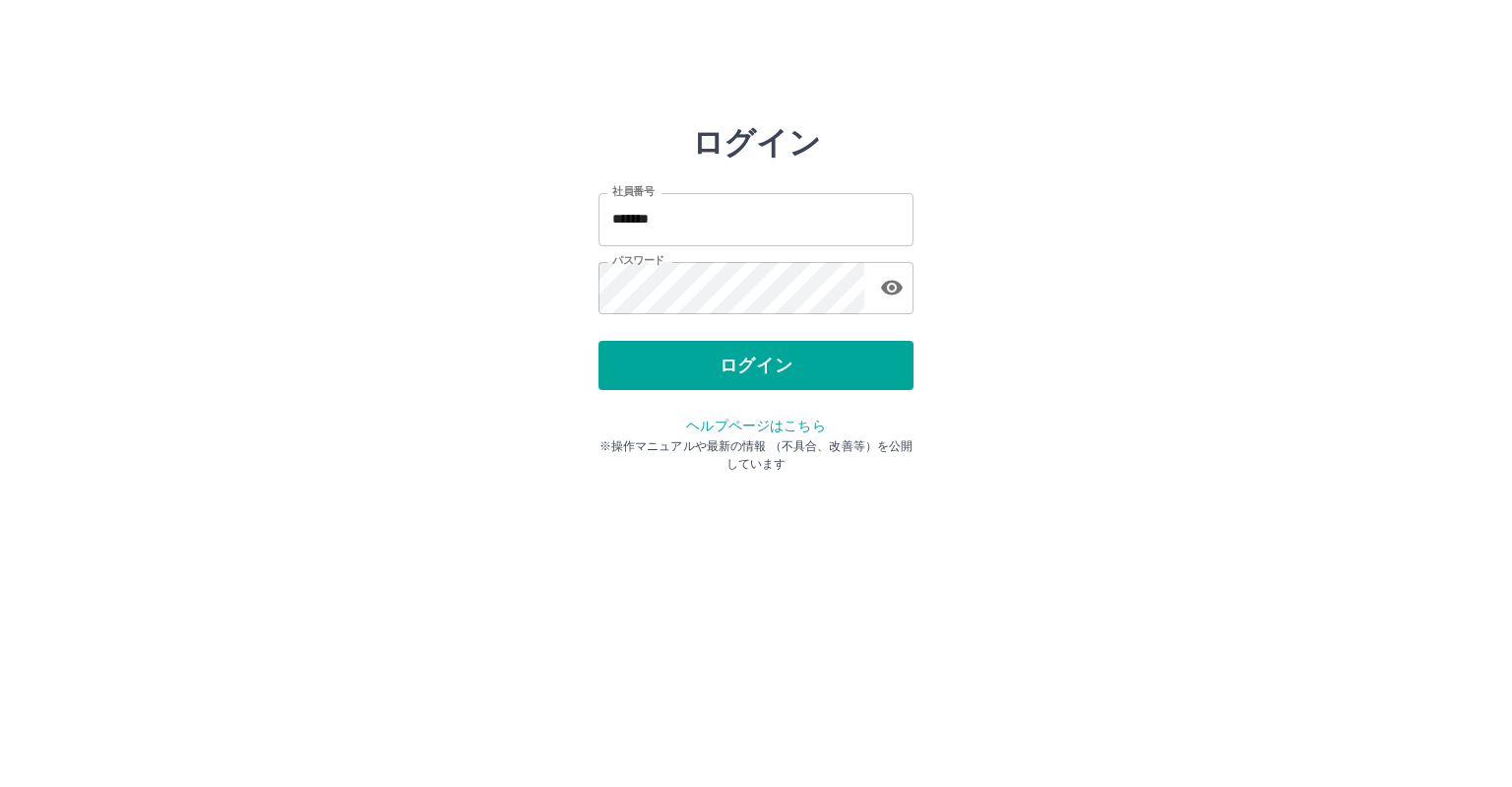 click on "ログイン" at bounding box center (756, 365) 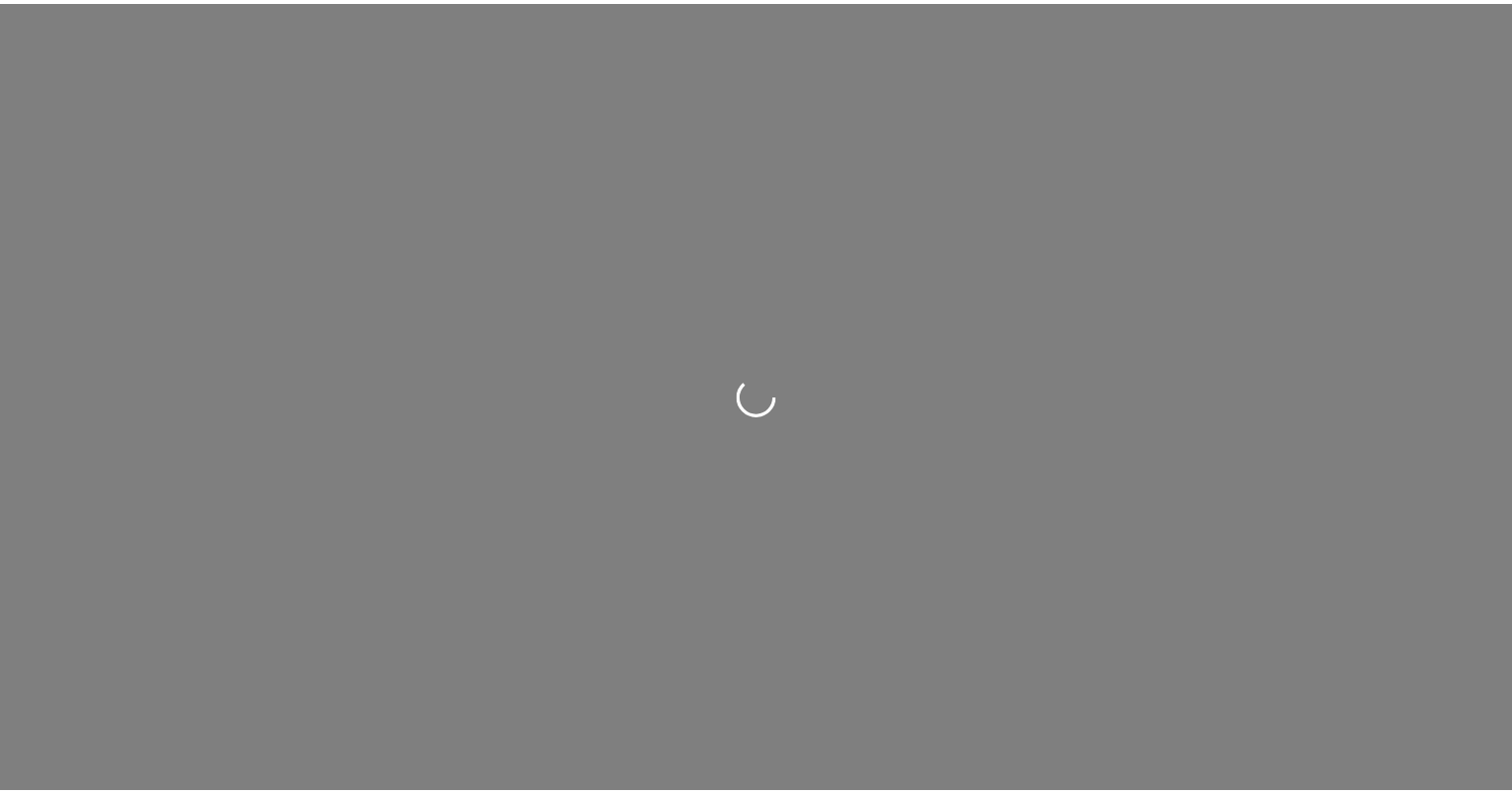 scroll, scrollTop: 0, scrollLeft: 0, axis: both 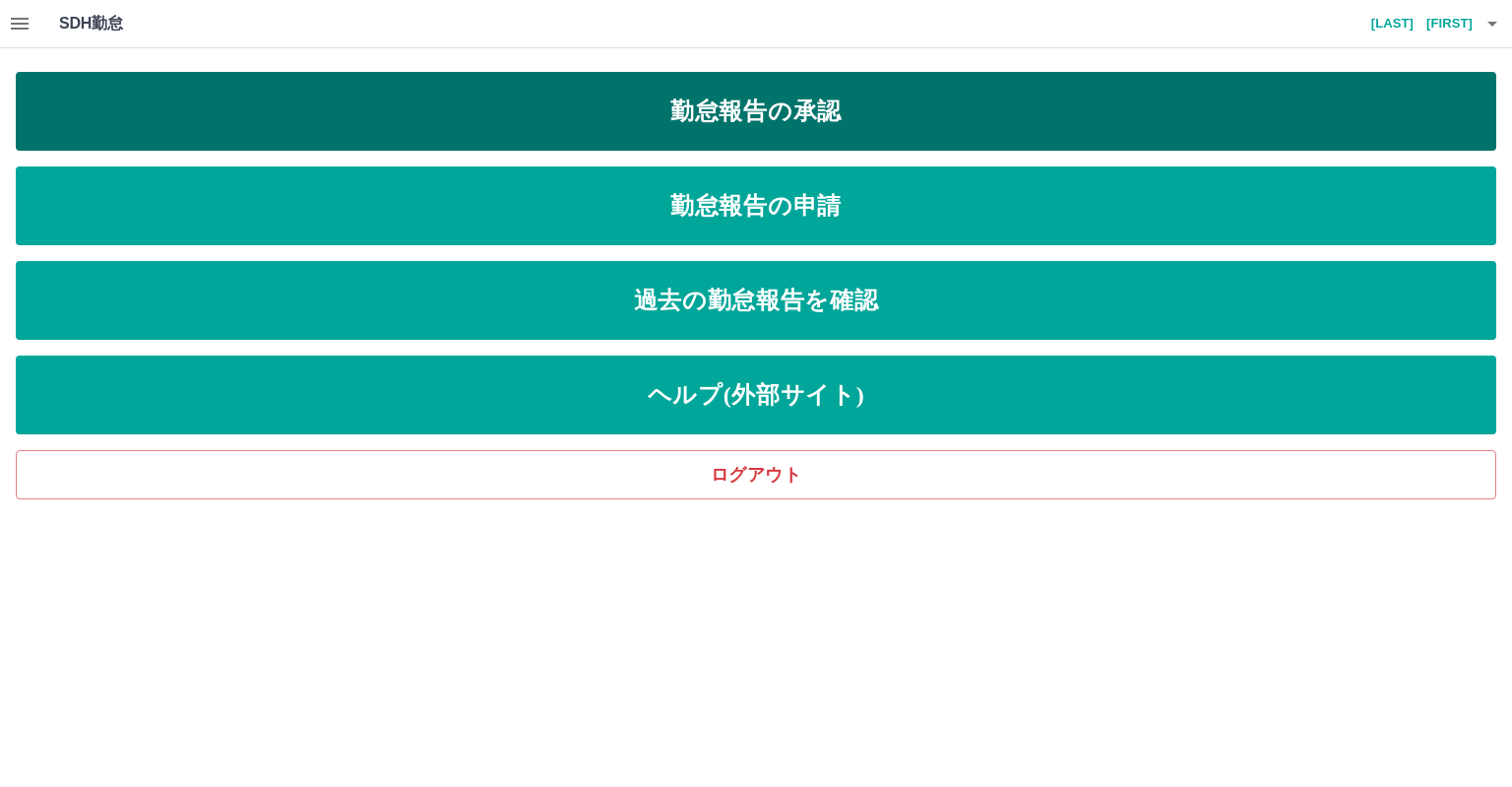 click on "勤怠報告の承認" at bounding box center (756, 111) 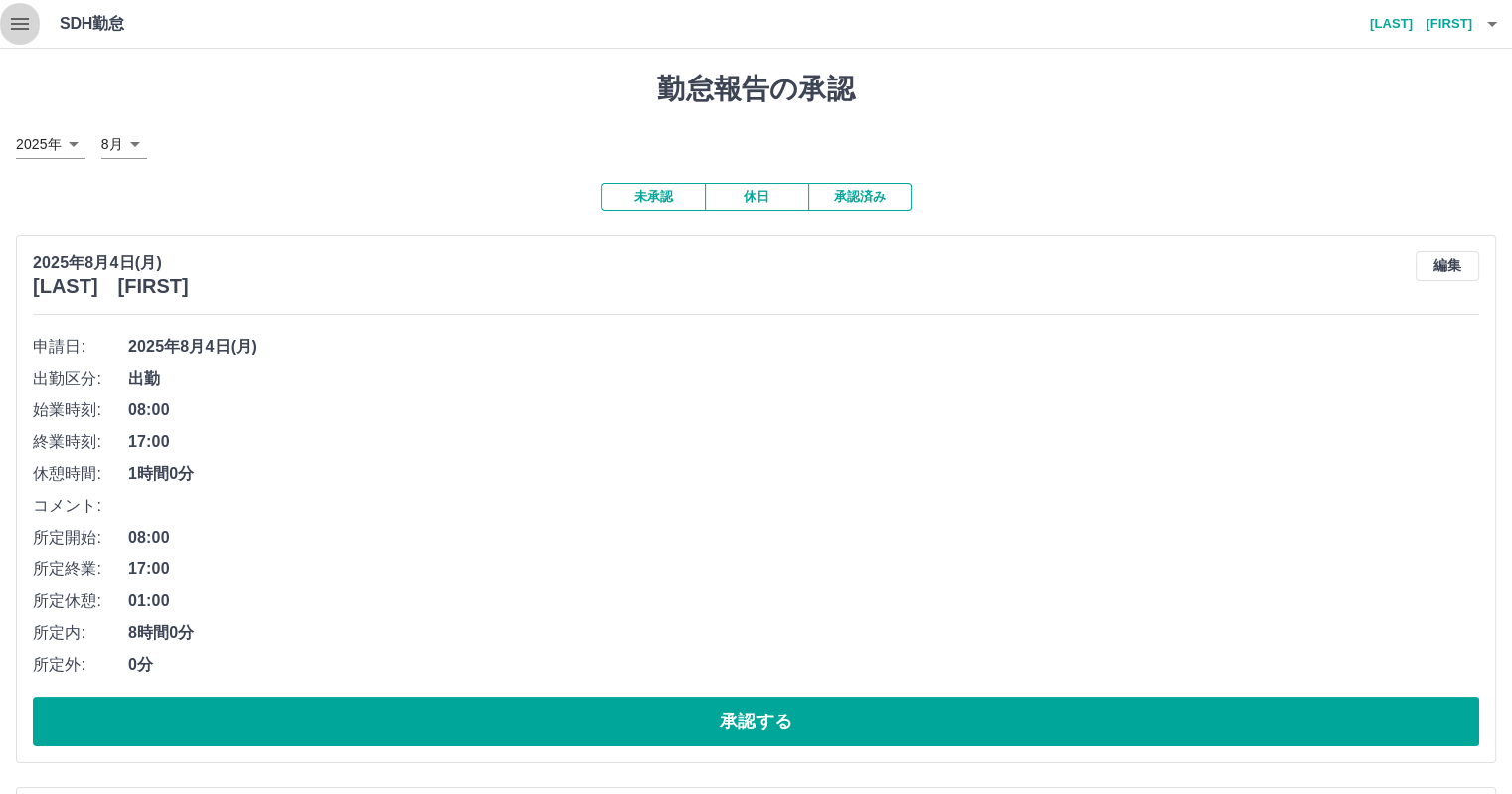 click 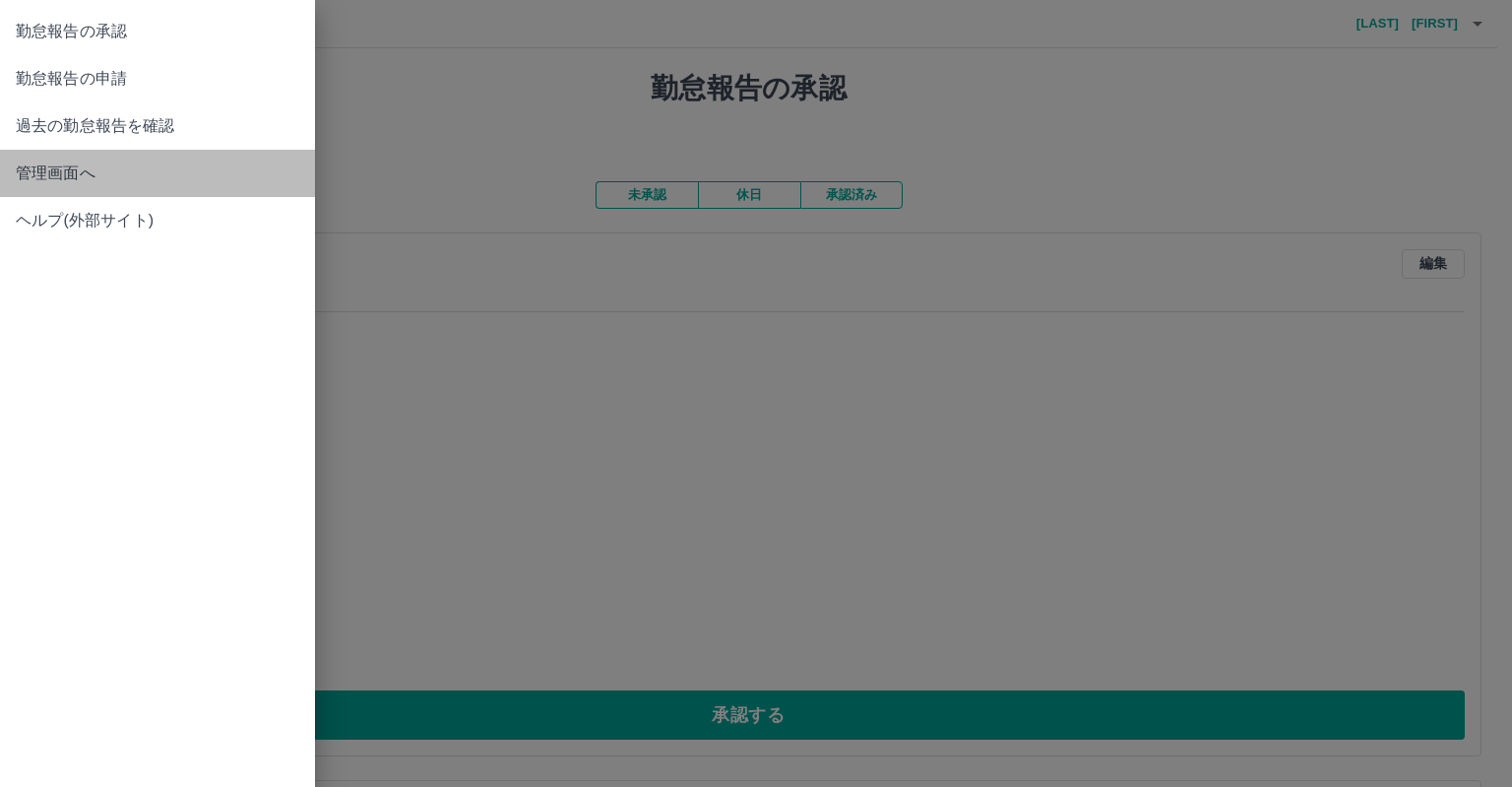 click on "管理画面へ" at bounding box center [158, 173] 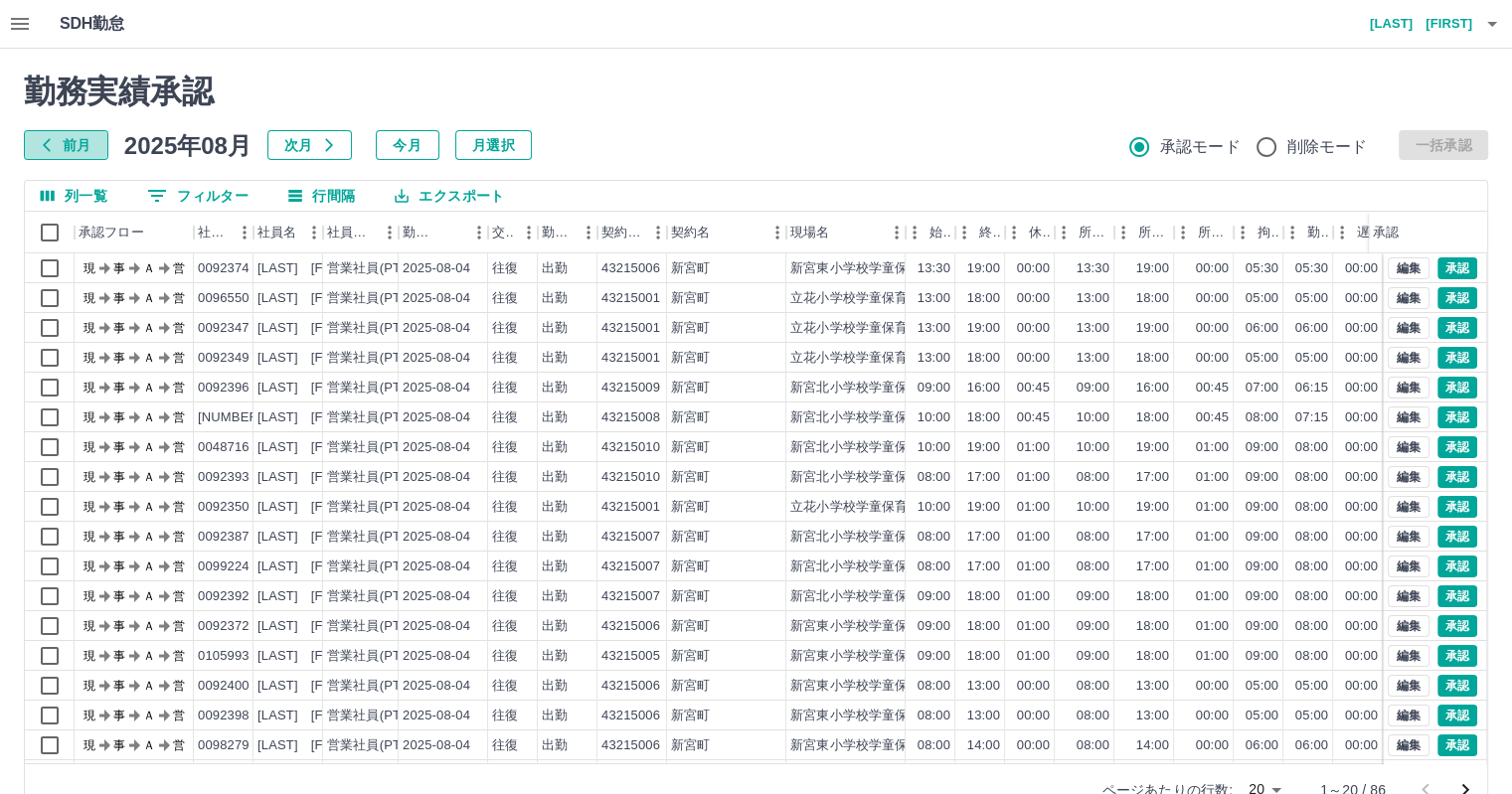 click on "前月" at bounding box center (66, 145) 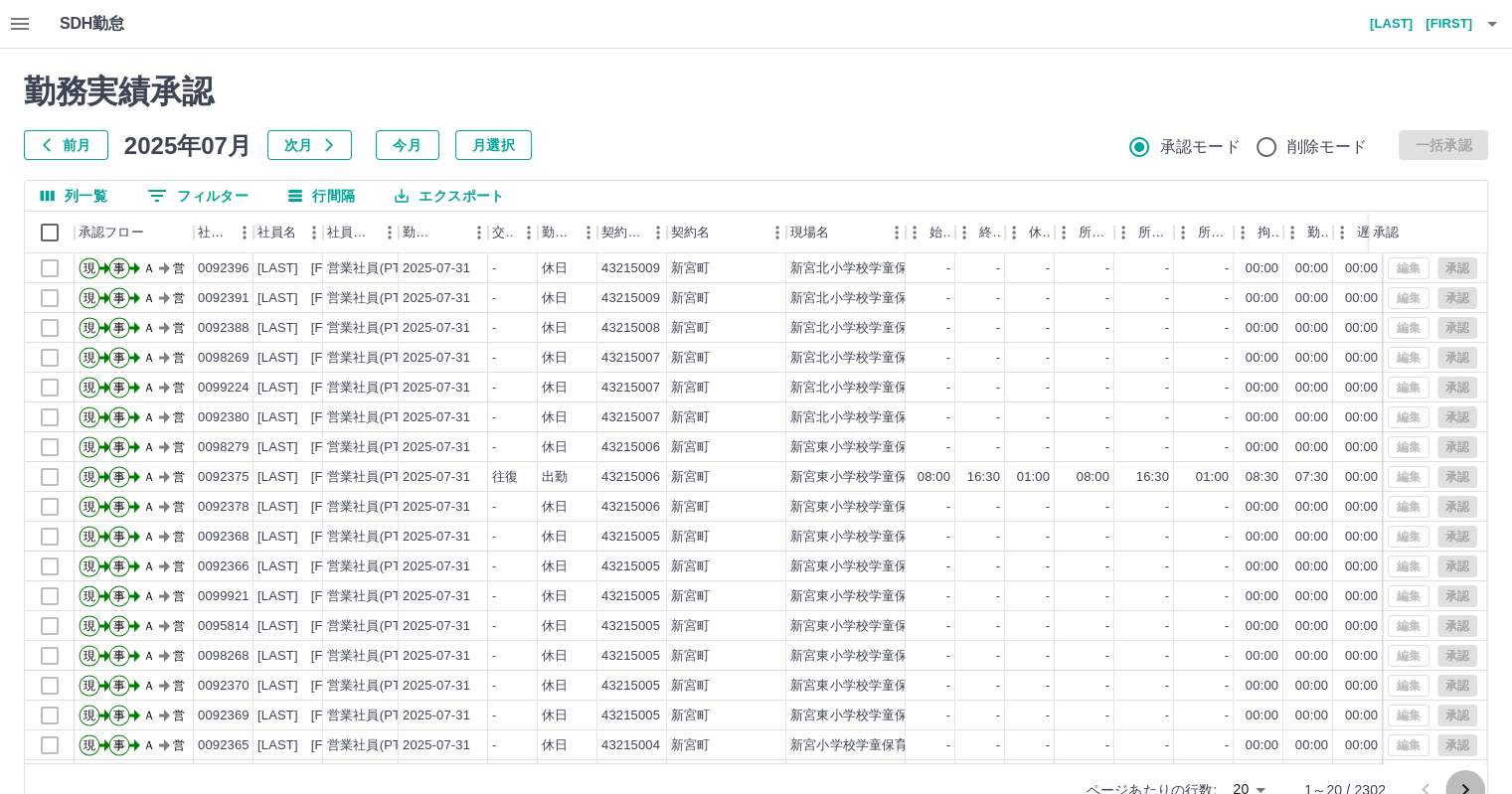 click 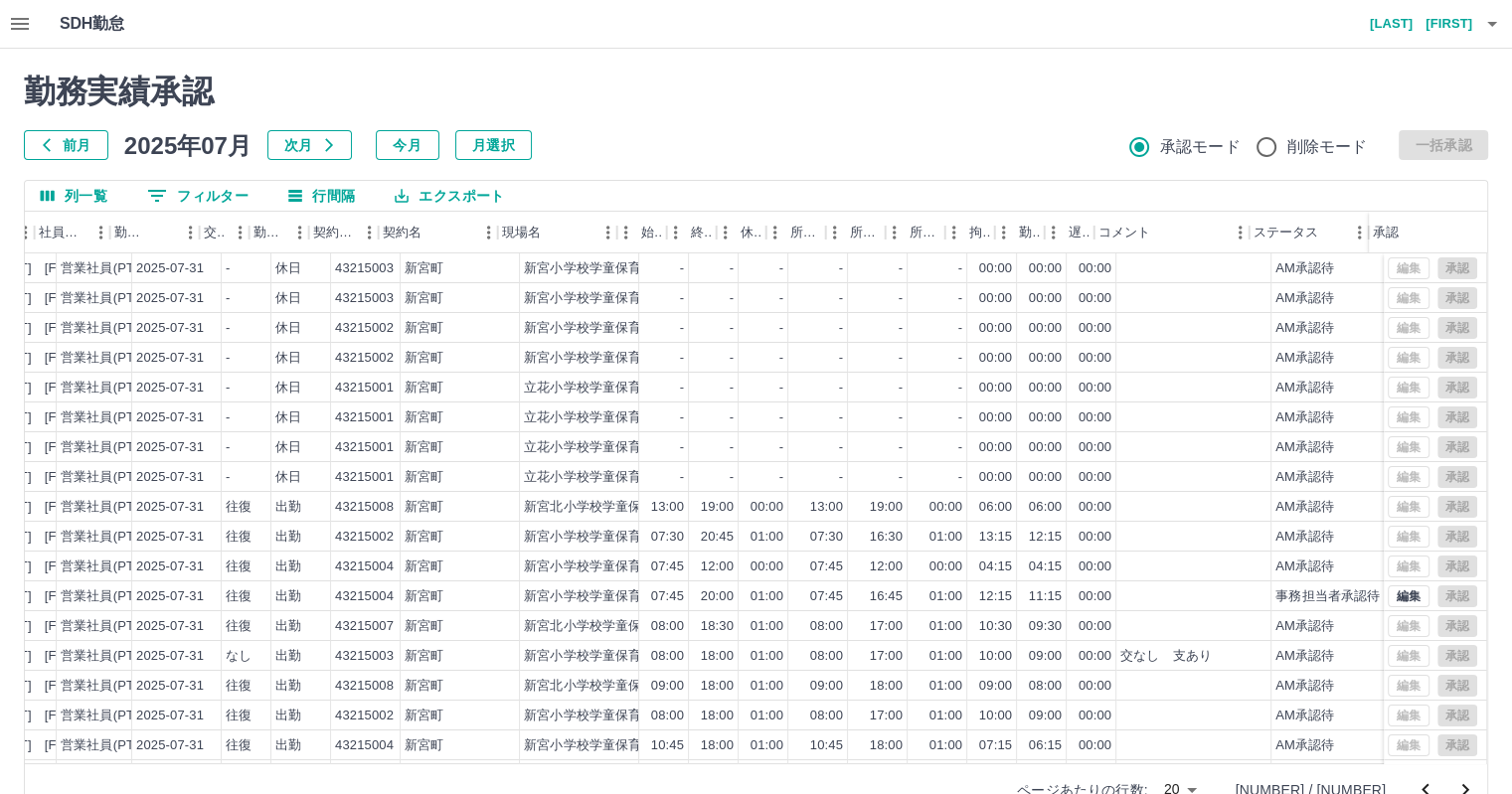 scroll, scrollTop: 0, scrollLeft: 288, axis: horizontal 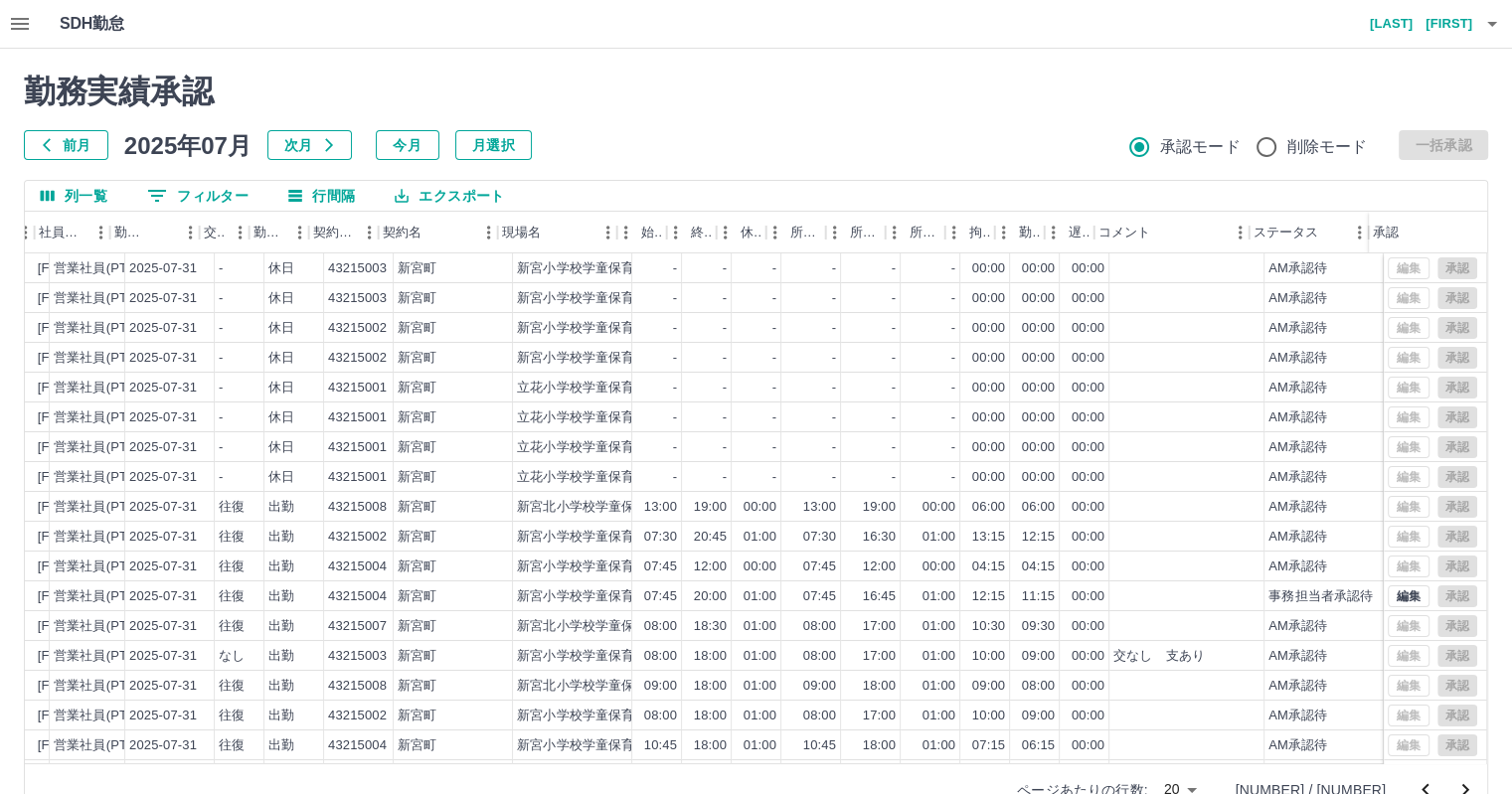 click 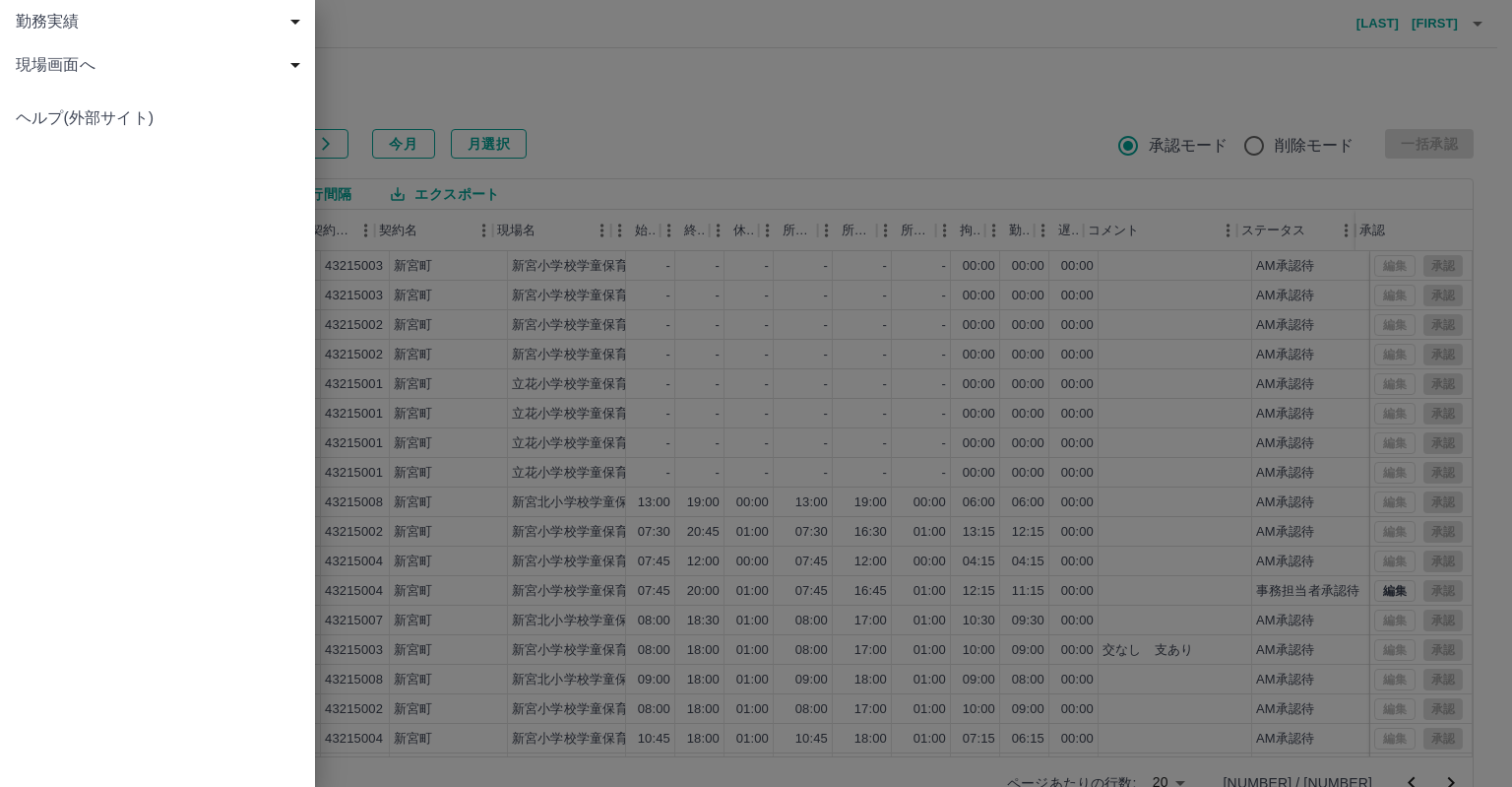 click at bounding box center (756, 393) 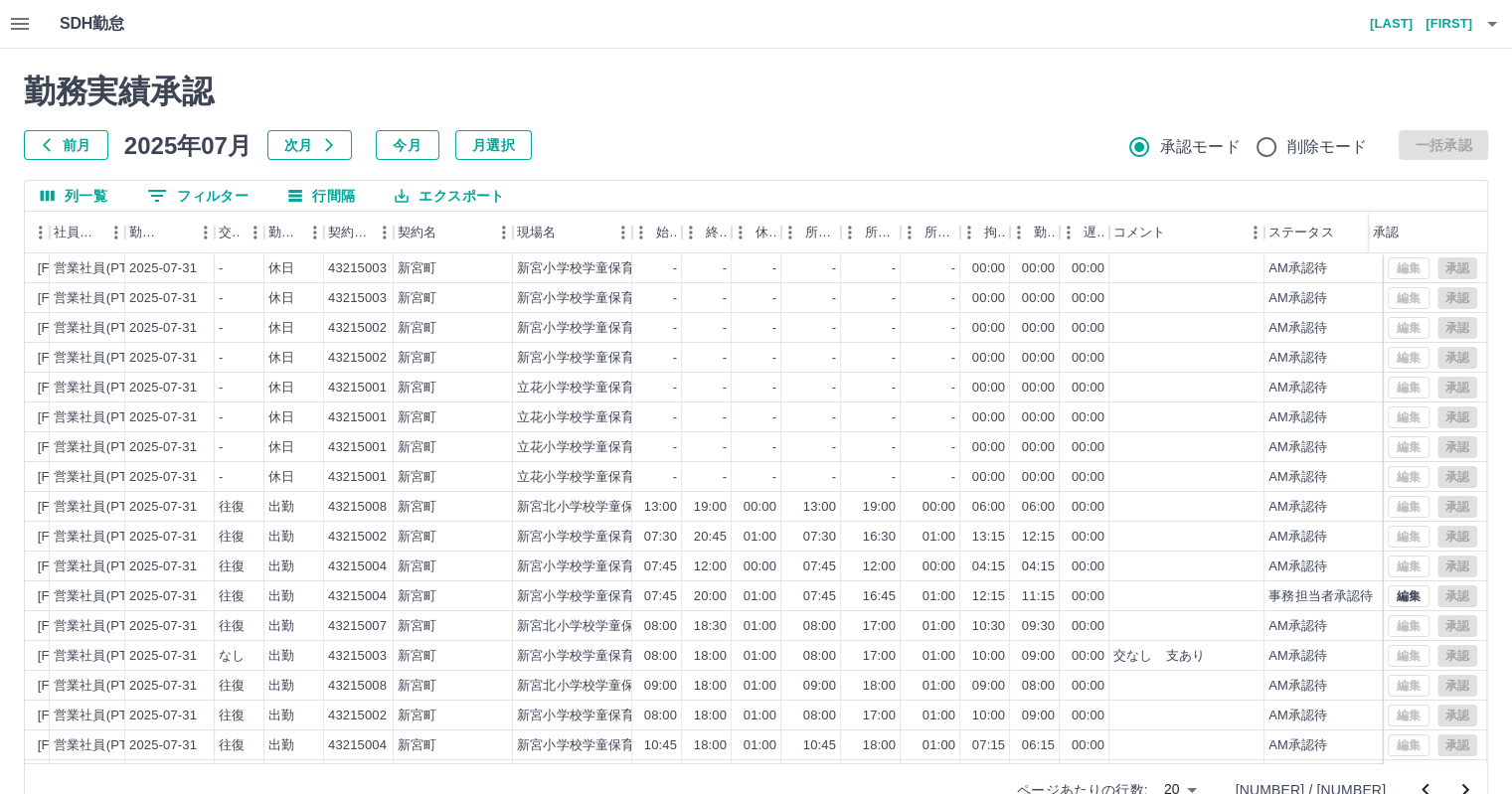 scroll, scrollTop: 0, scrollLeft: 273, axis: horizontal 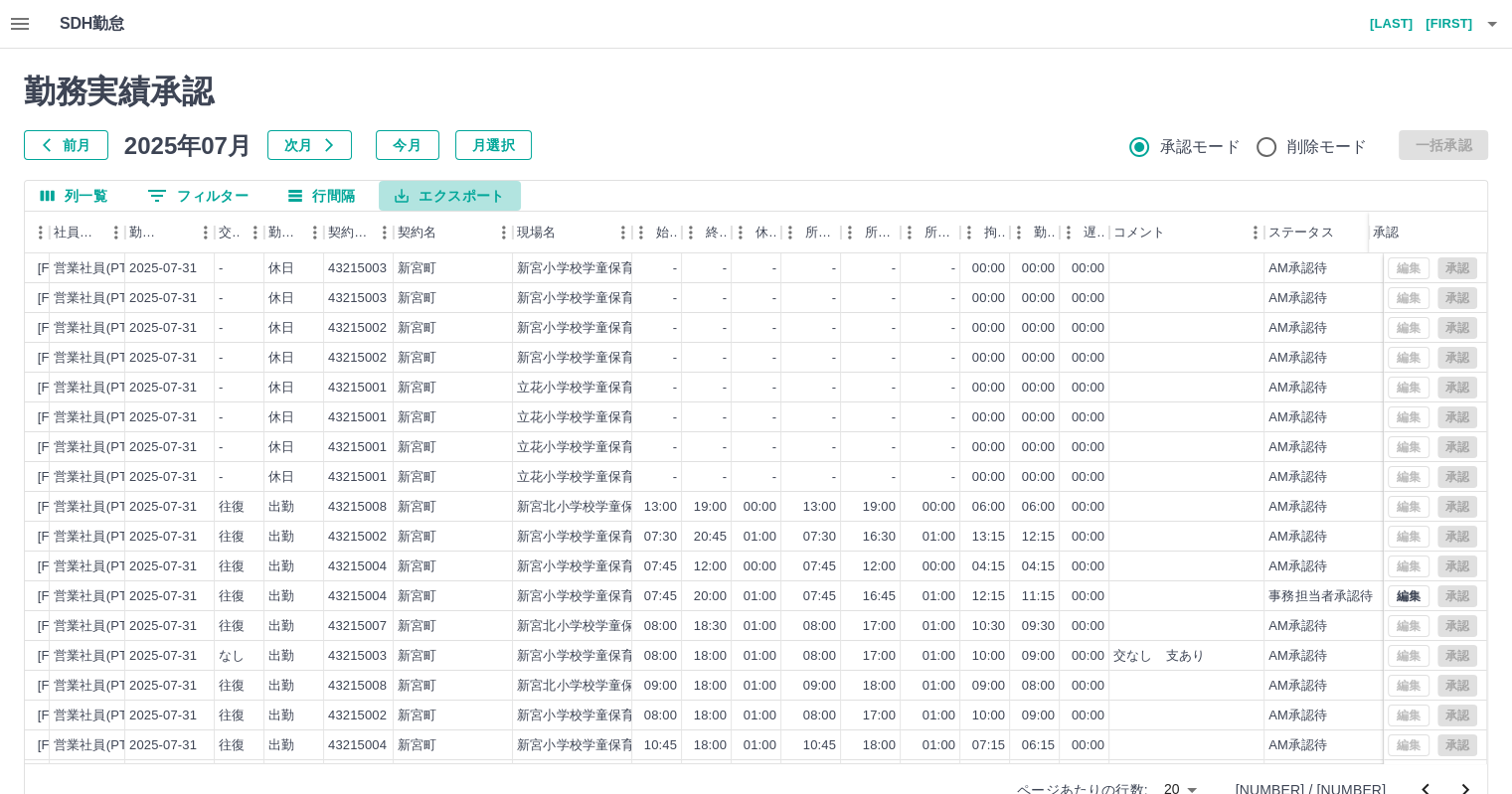 click on "エクスポート" at bounding box center [449, 196] 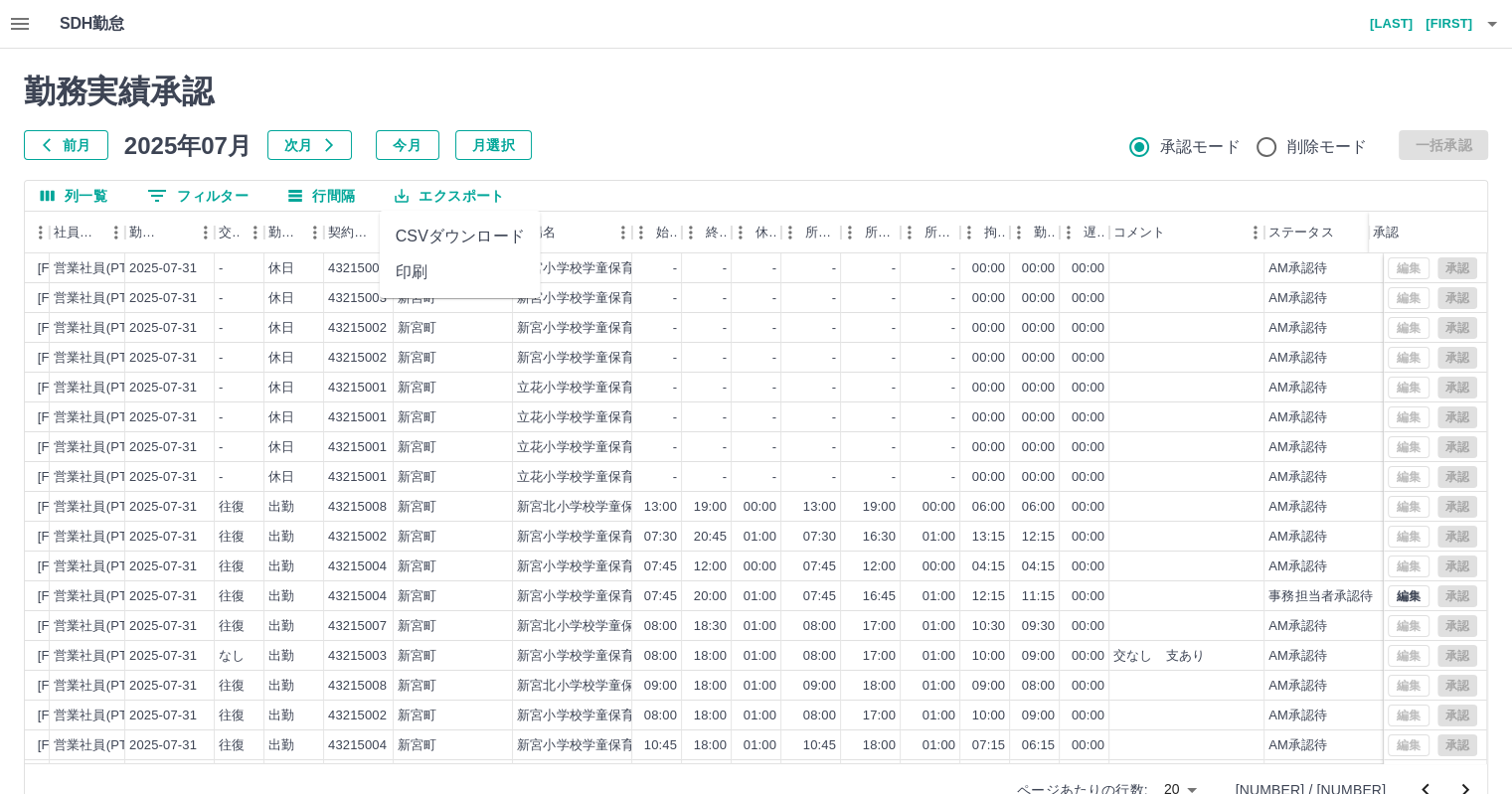 click on "CSVダウンロード" at bounding box center [460, 237] 